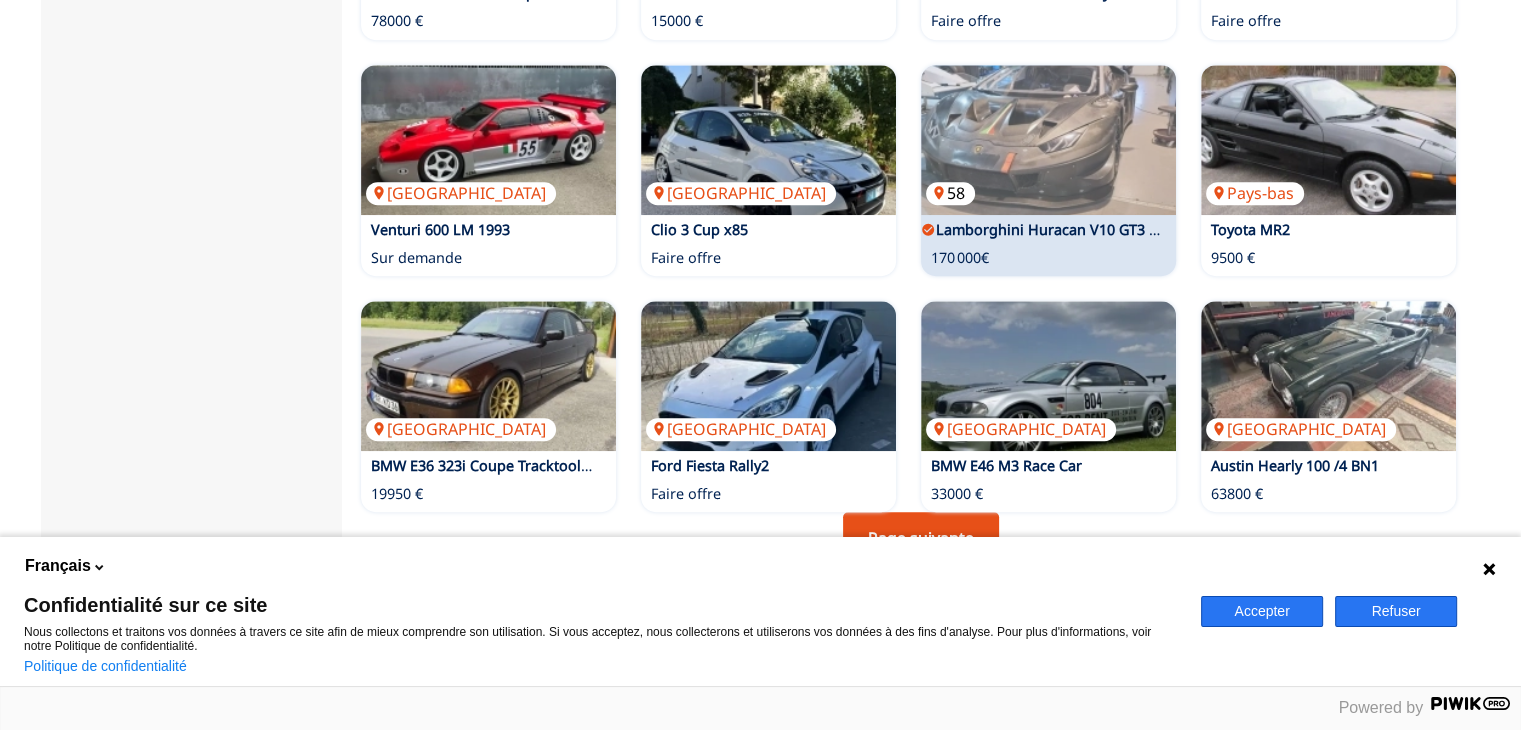 scroll, scrollTop: 1300, scrollLeft: 0, axis: vertical 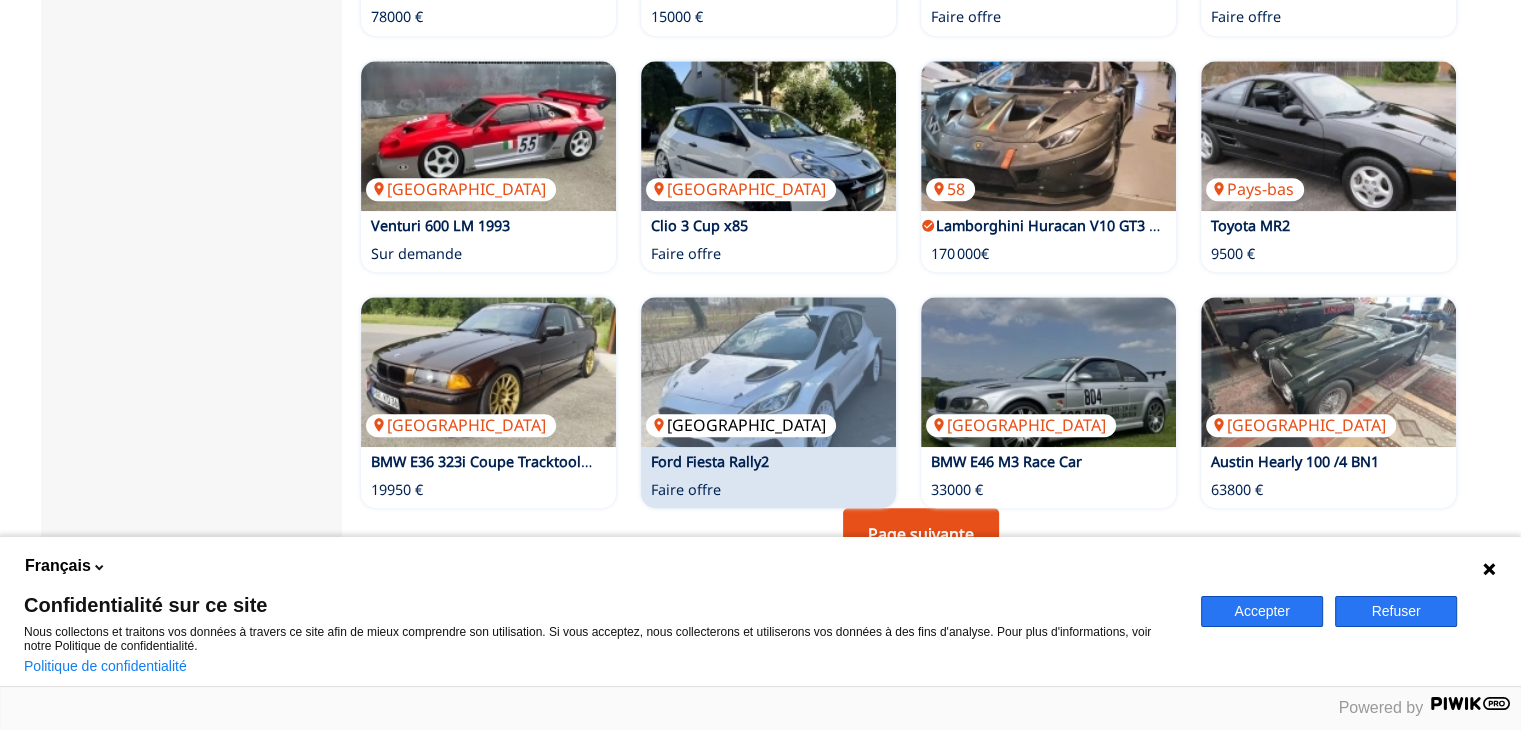 click at bounding box center (768, 372) 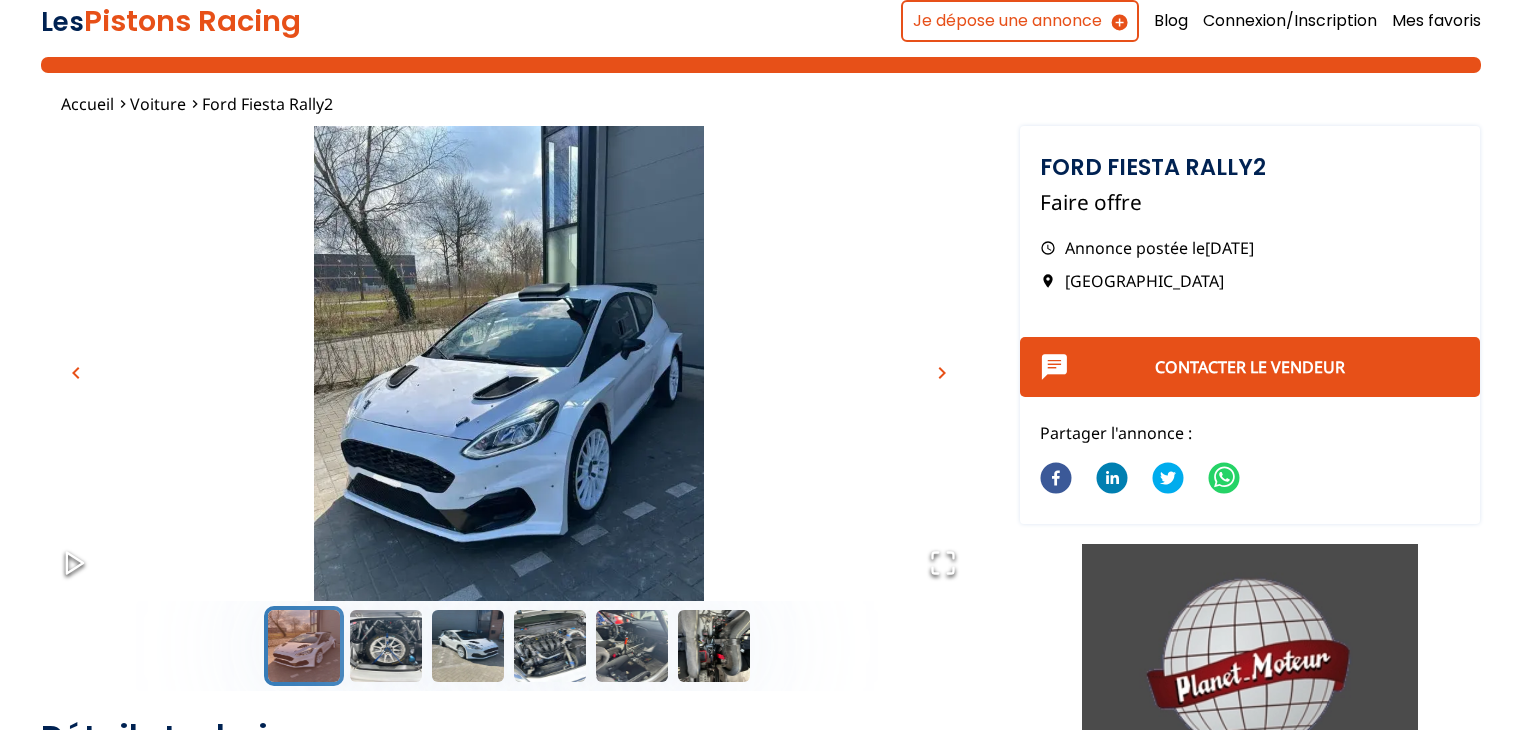 scroll, scrollTop: 0, scrollLeft: 0, axis: both 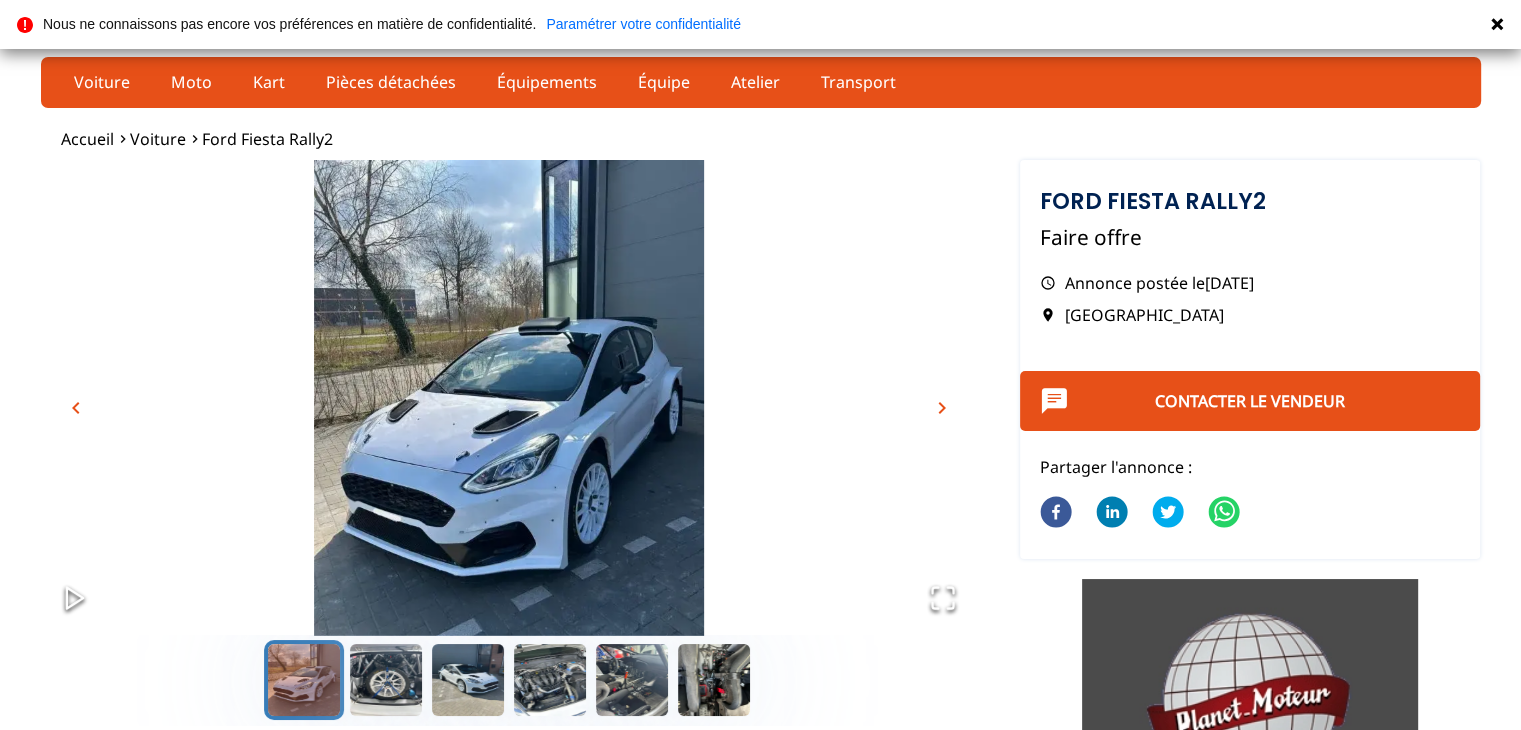 click at bounding box center (509, 420) 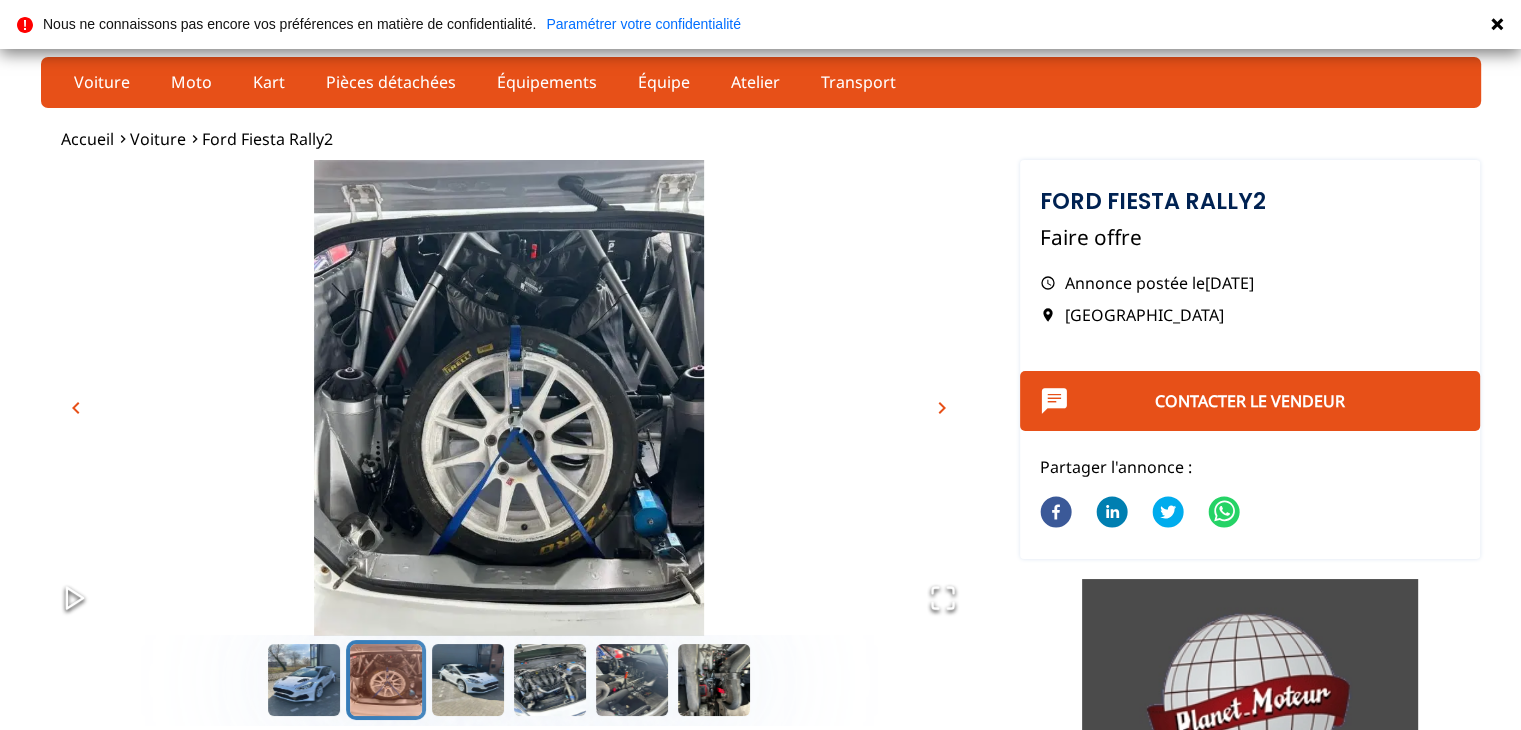 click on "chevron_right" at bounding box center [942, 408] 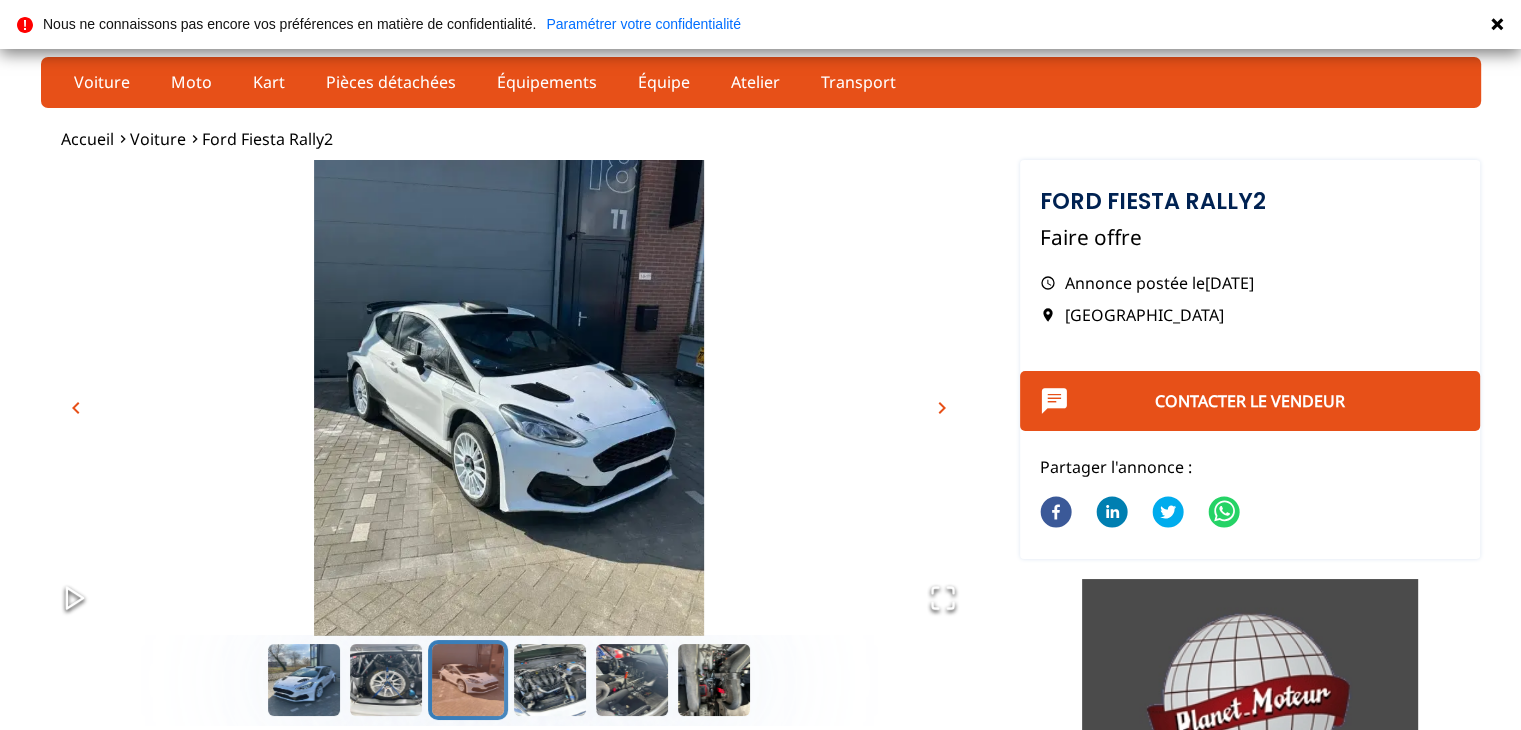 click on "chevron_right" at bounding box center (942, 408) 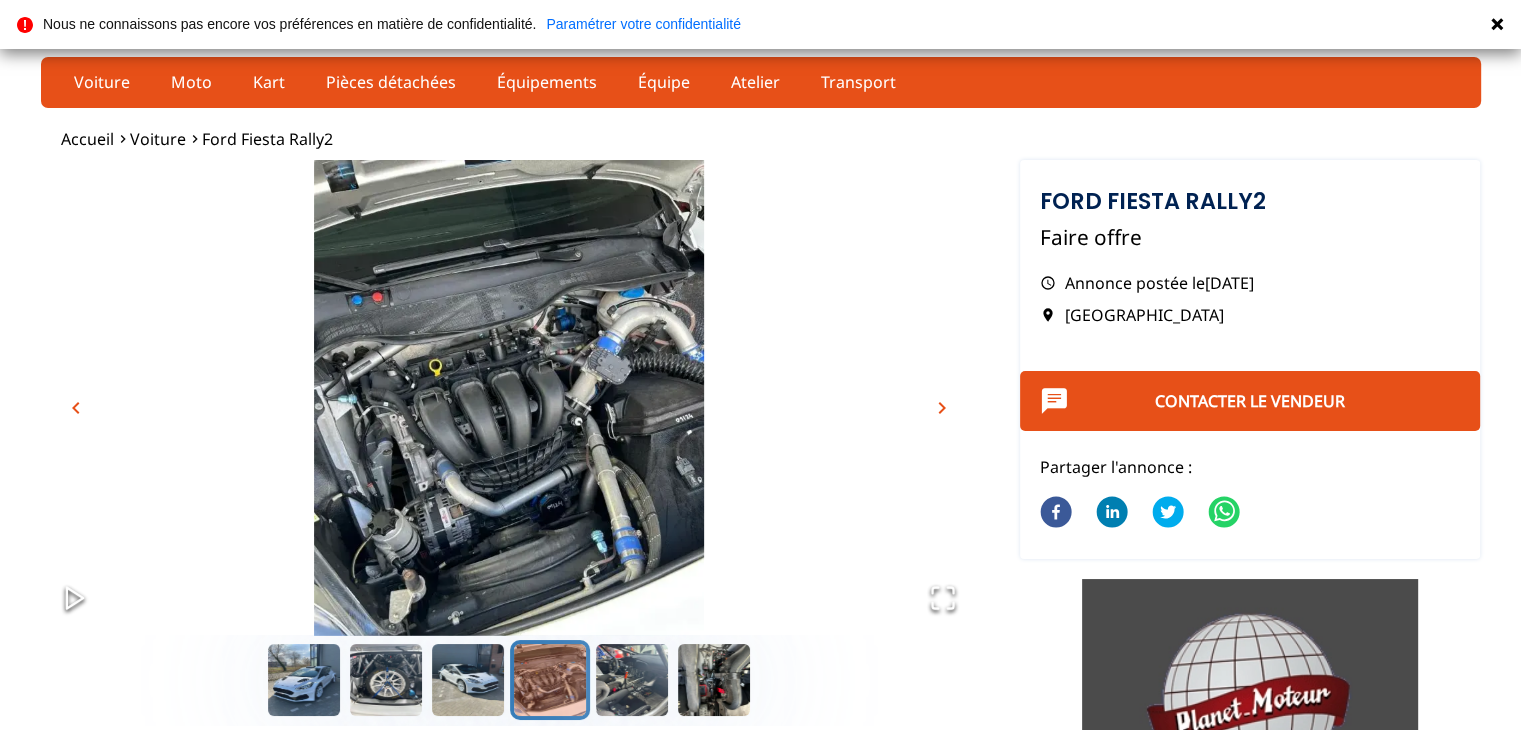 click on "chevron_right" at bounding box center (942, 408) 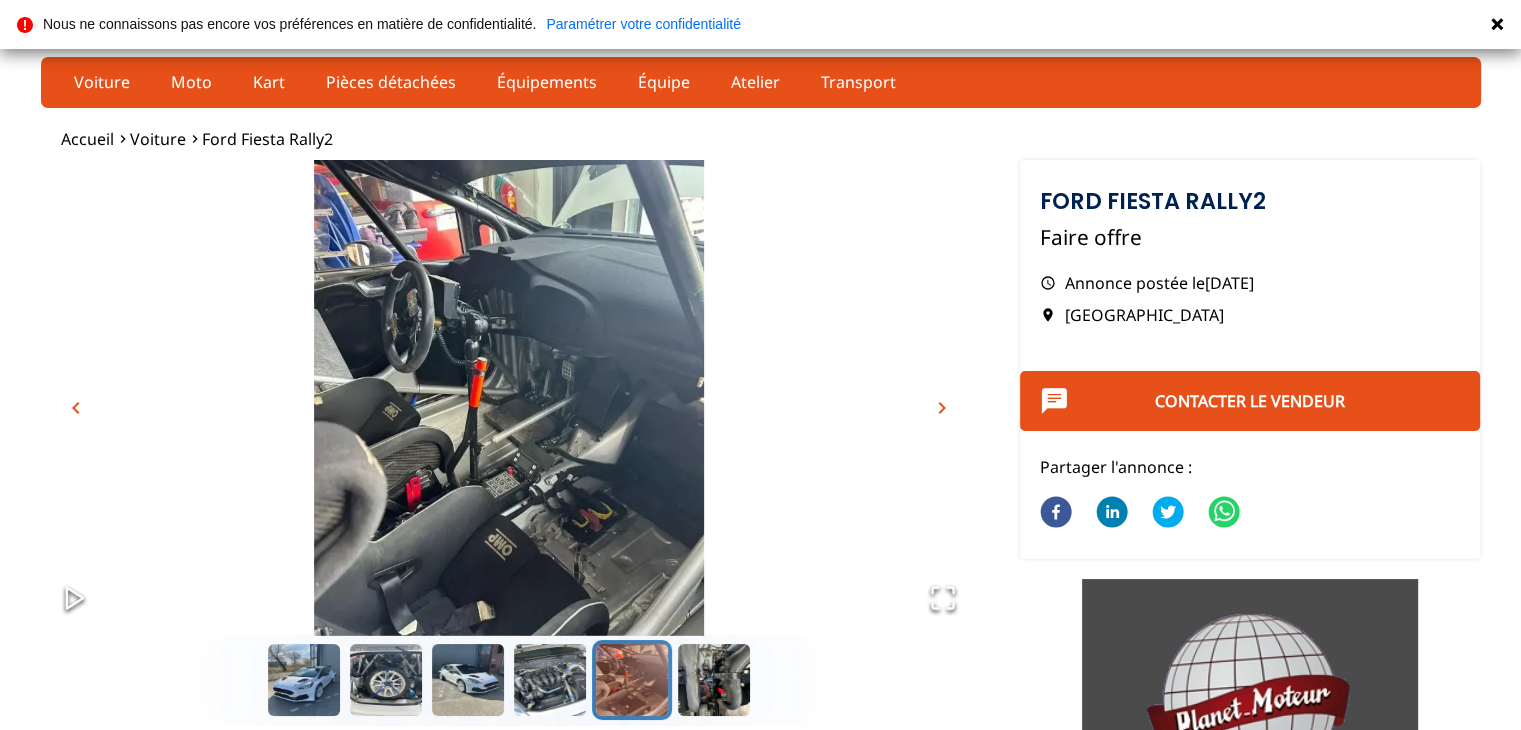 click on "chevron_right" at bounding box center [942, 408] 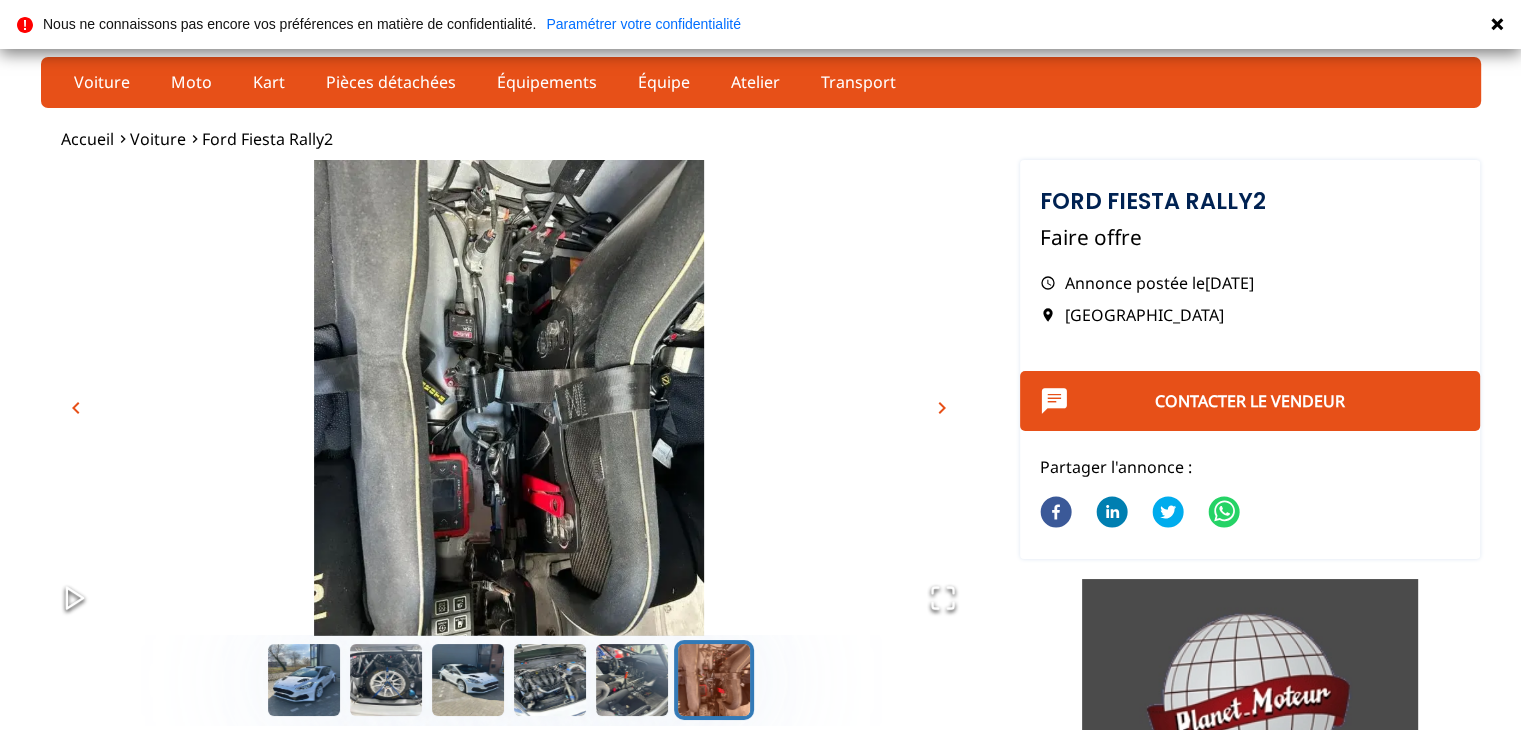 click on "chevron_right" at bounding box center [942, 408] 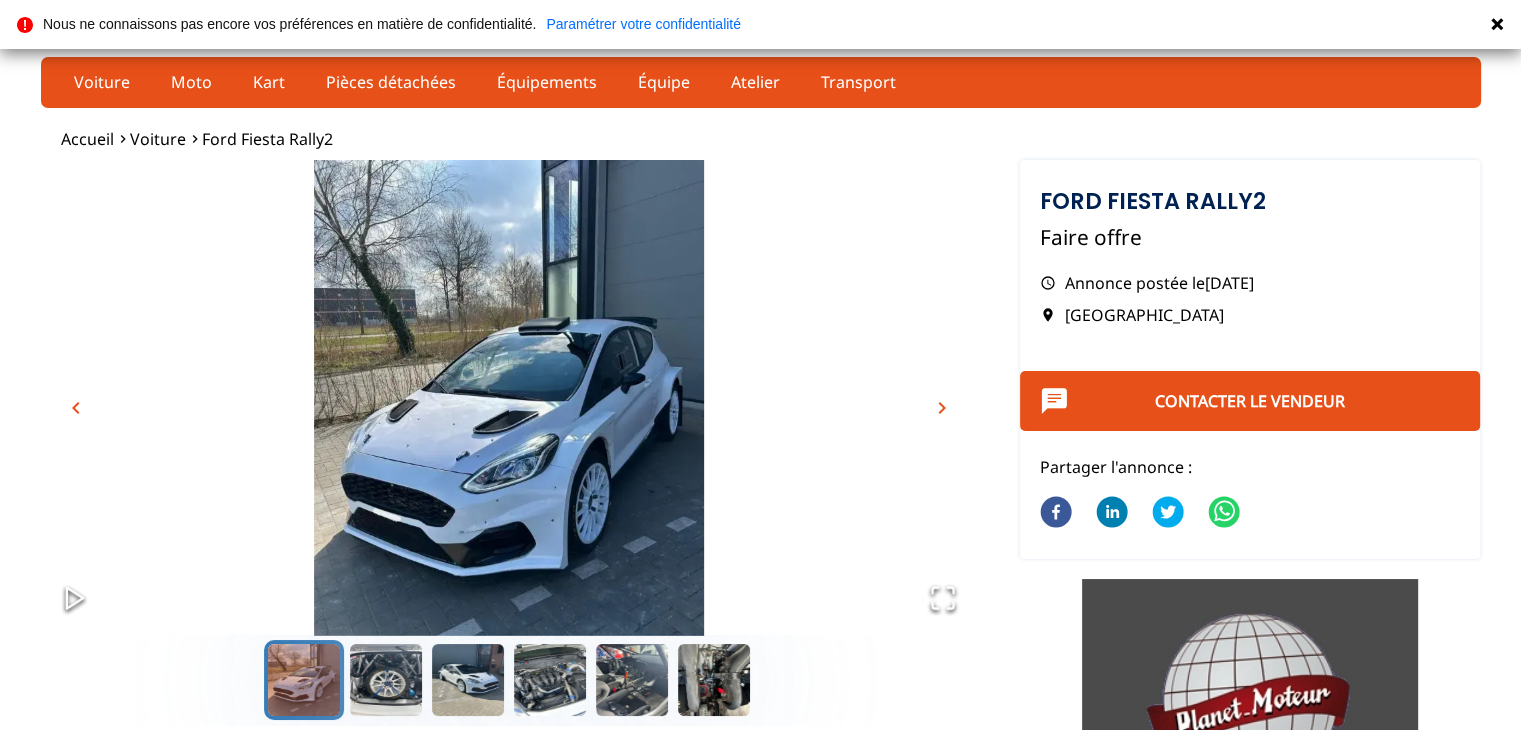 click on "chevron_right" at bounding box center [942, 408] 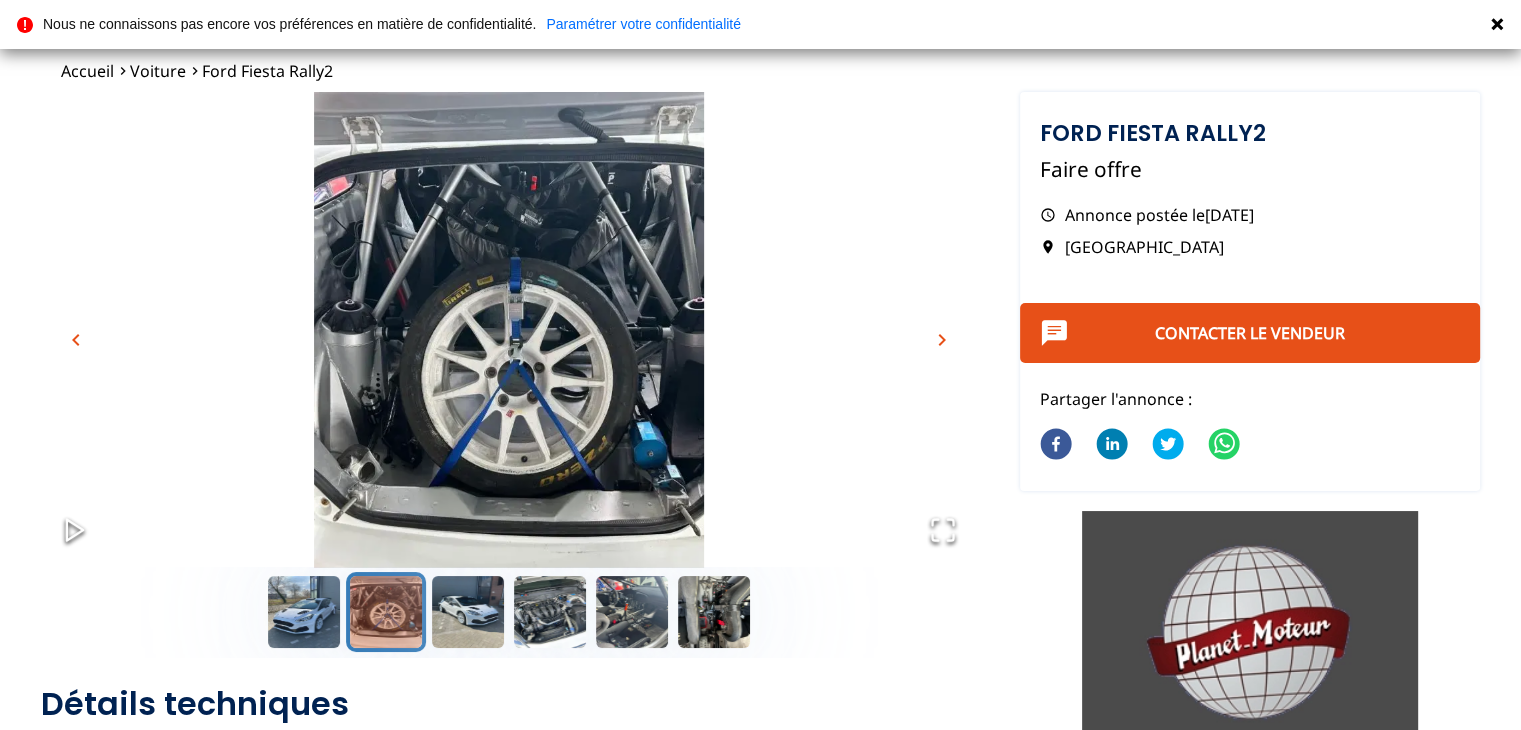 scroll, scrollTop: 0, scrollLeft: 0, axis: both 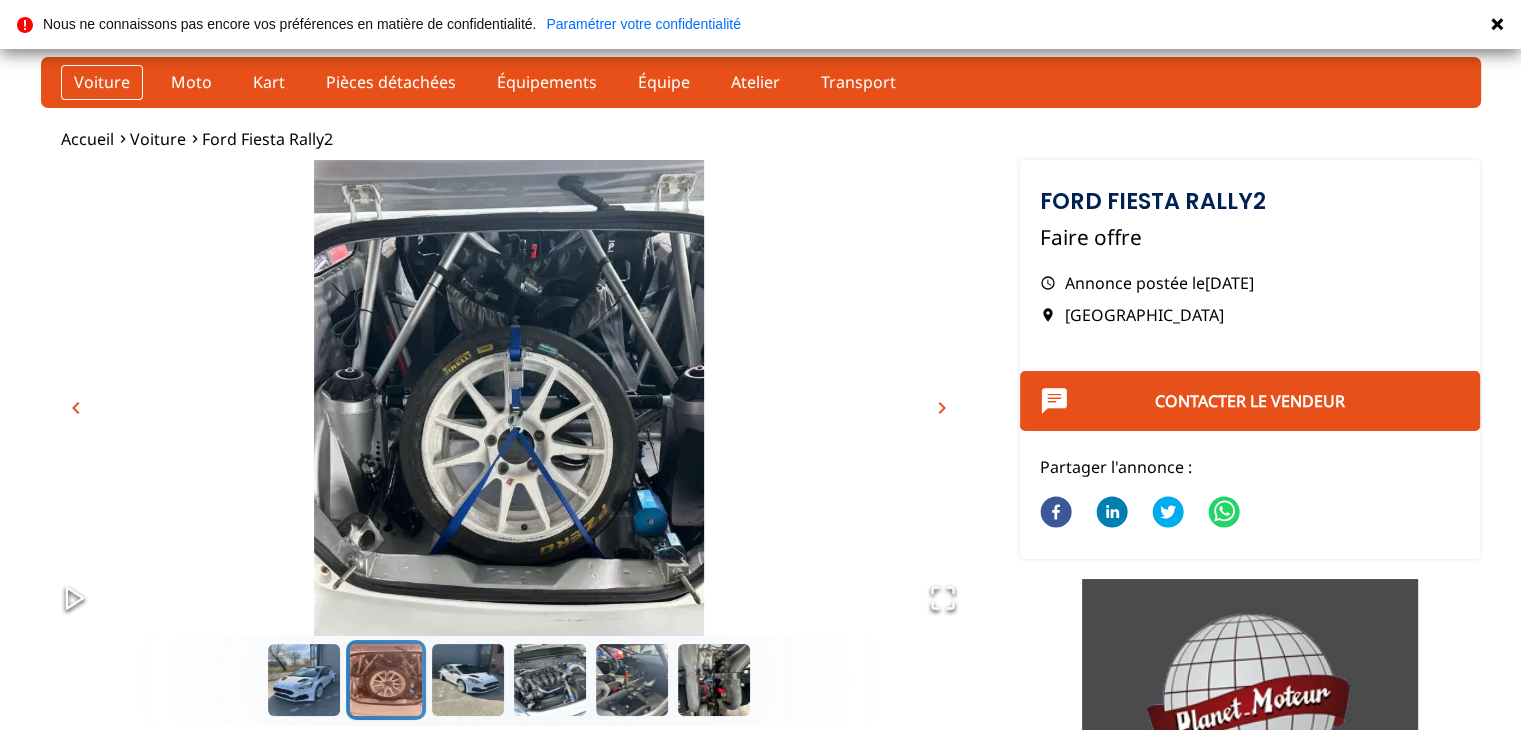 click on "Voiture" at bounding box center (102, 82) 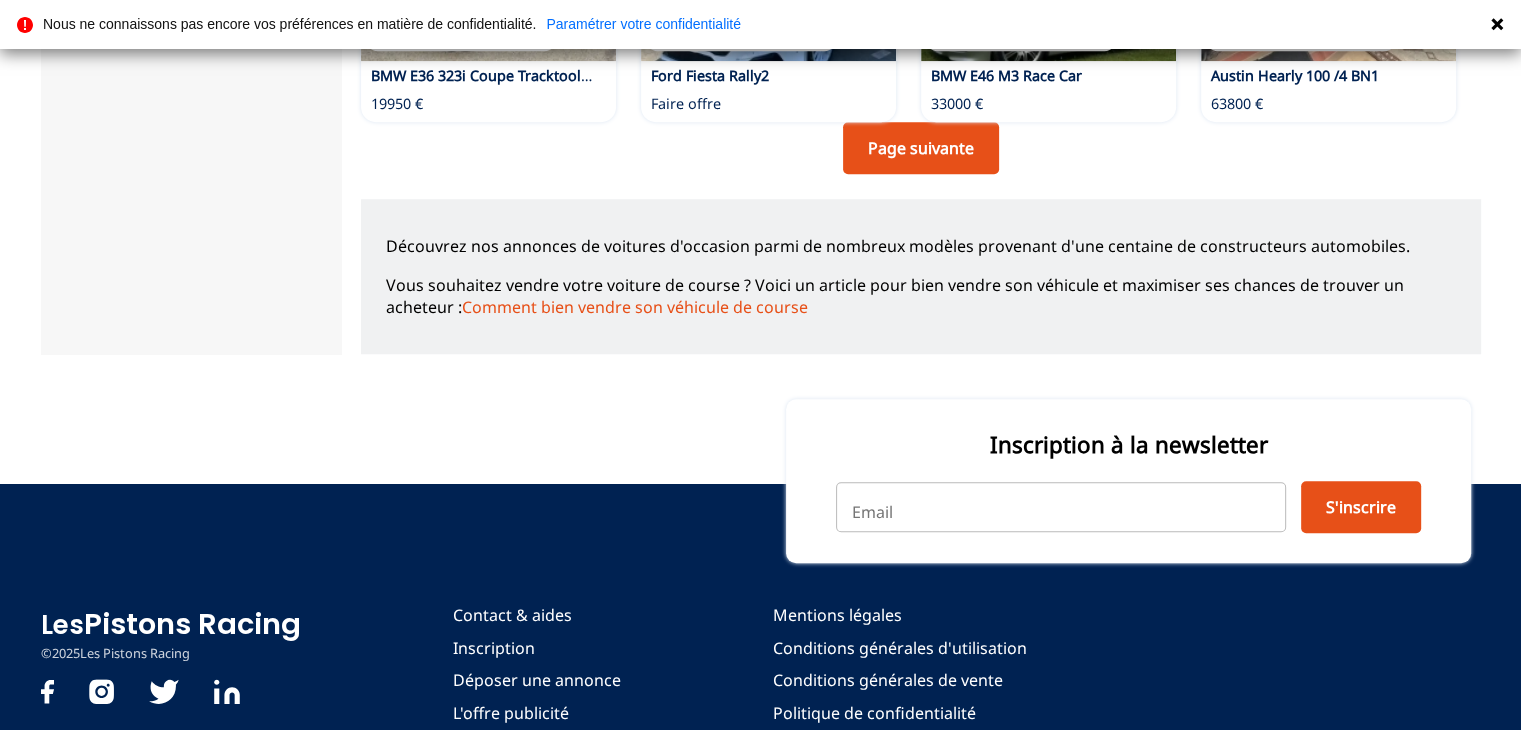scroll, scrollTop: 1700, scrollLeft: 0, axis: vertical 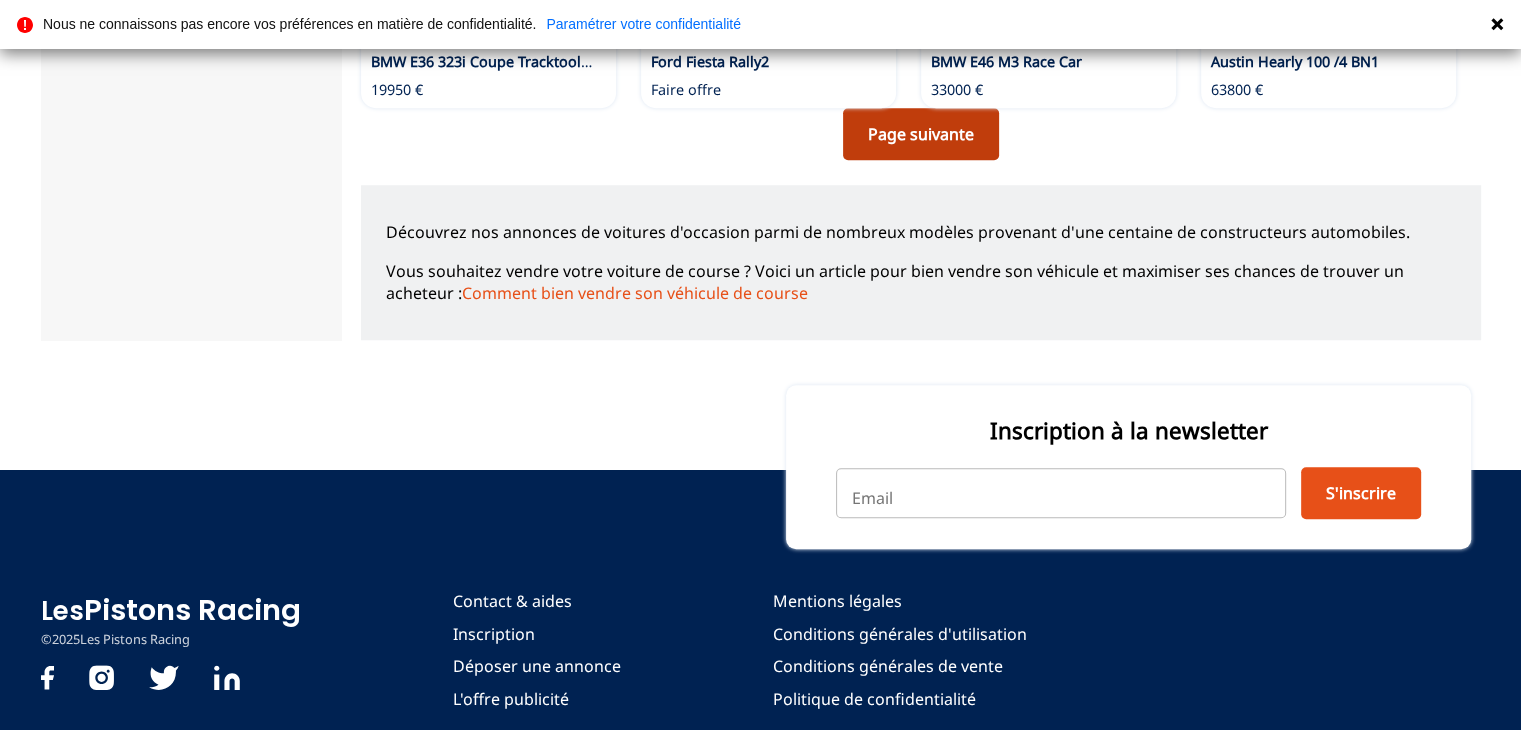 click on "Page suivante" at bounding box center [921, 134] 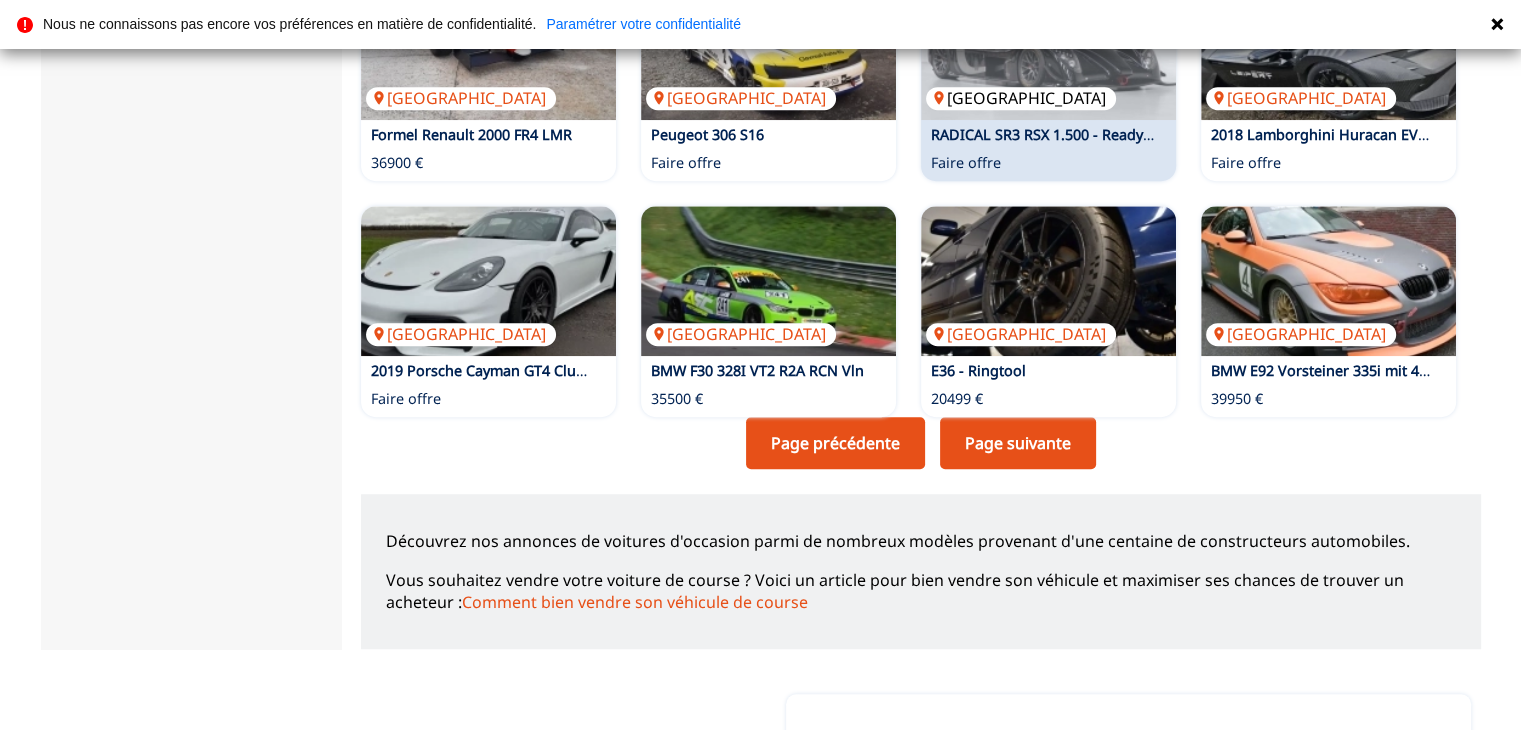 scroll, scrollTop: 1400, scrollLeft: 0, axis: vertical 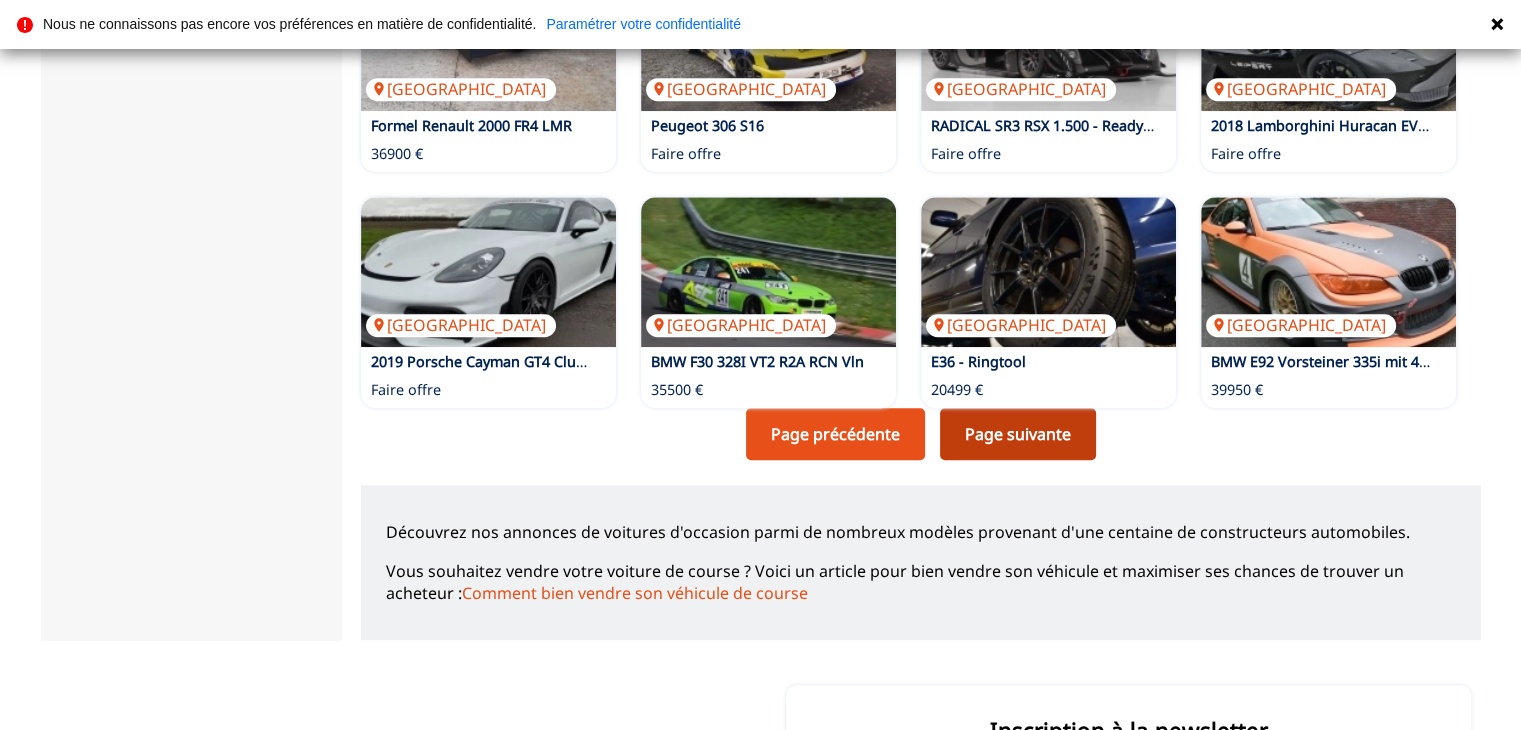 click on "Page suivante" at bounding box center [1018, 434] 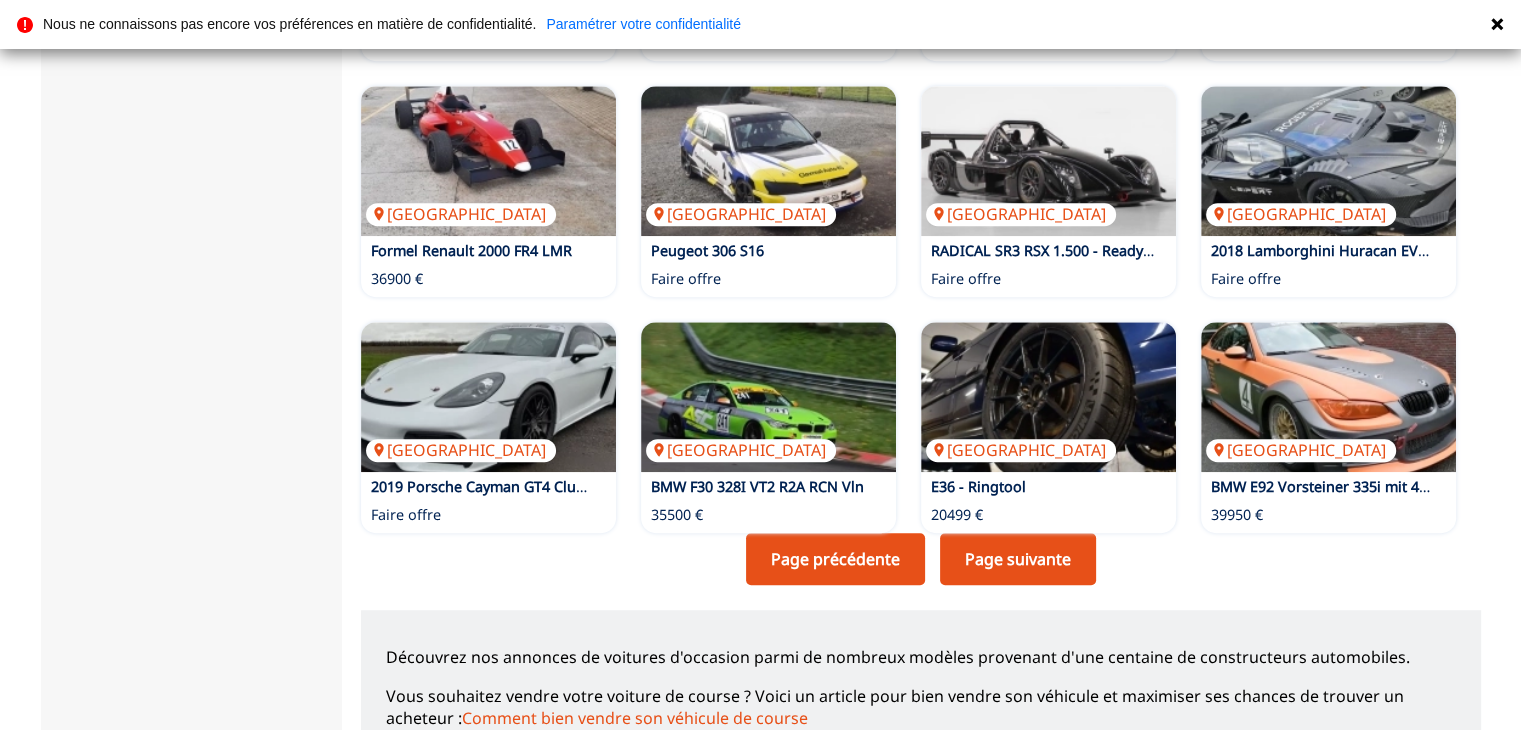 scroll, scrollTop: 1300, scrollLeft: 0, axis: vertical 